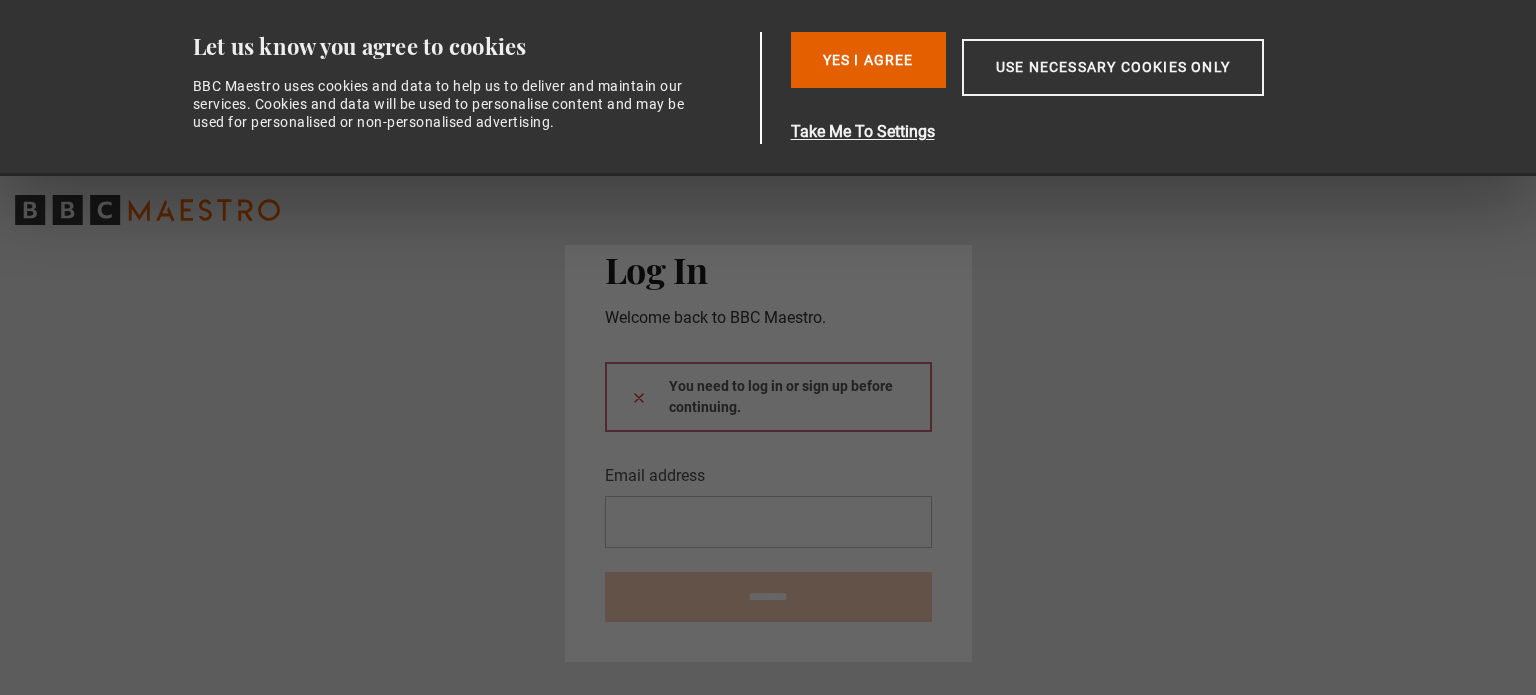 click on "Yes I Agree" at bounding box center (868, 60) 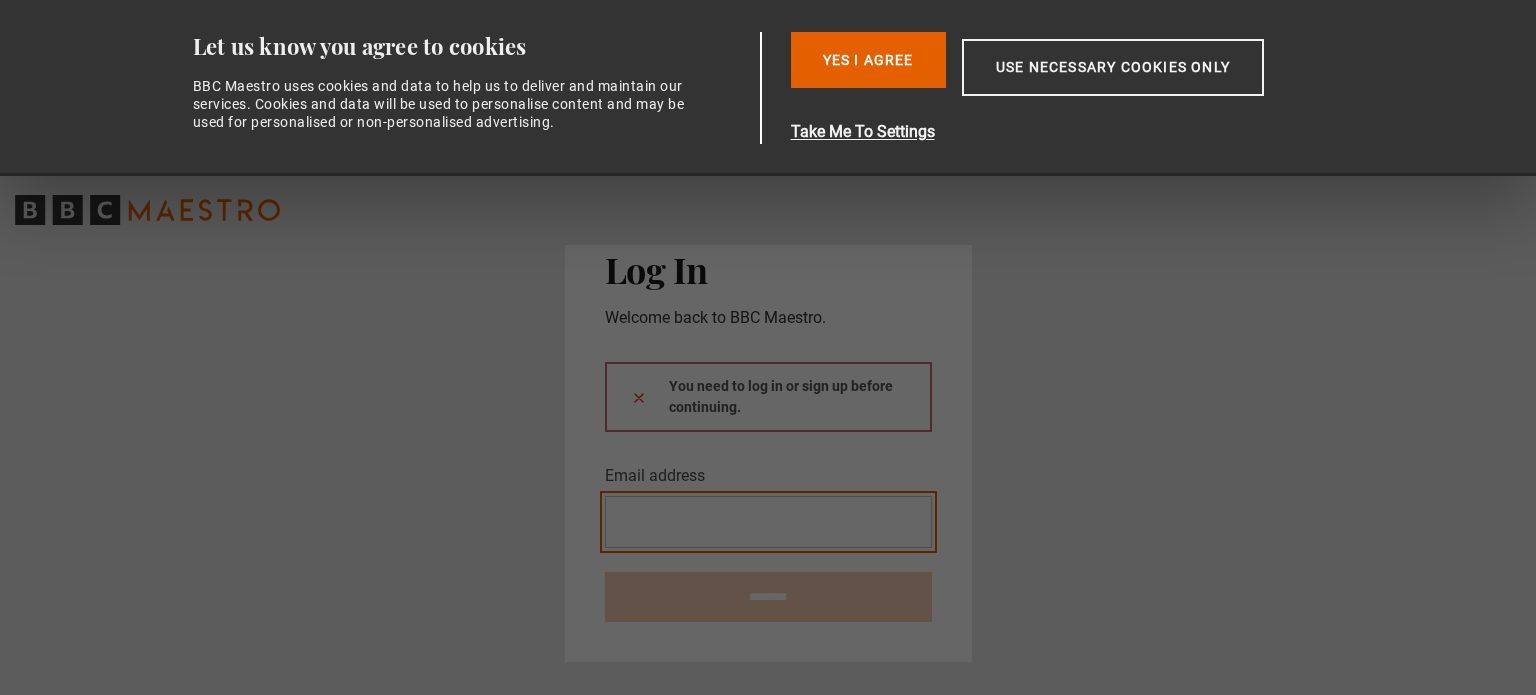 scroll, scrollTop: 0, scrollLeft: 0, axis: both 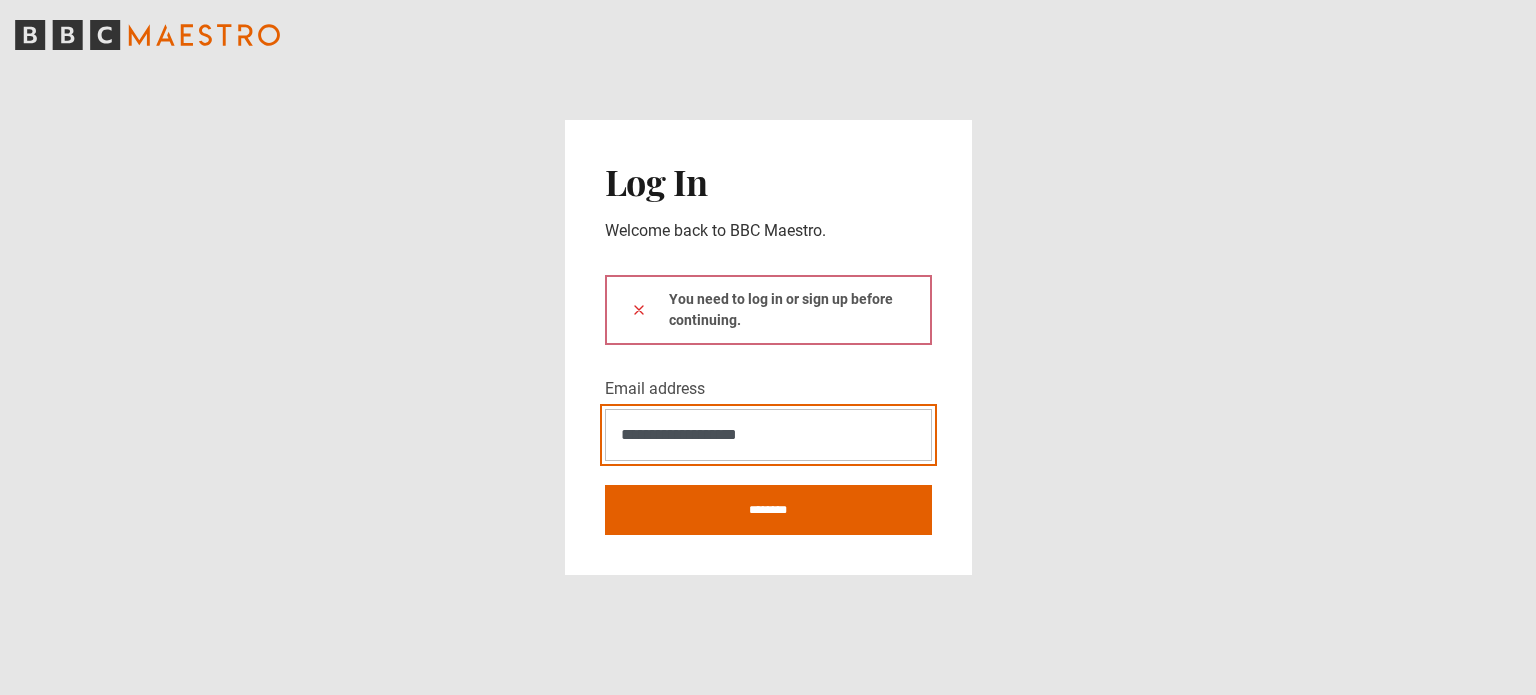 type on "**********" 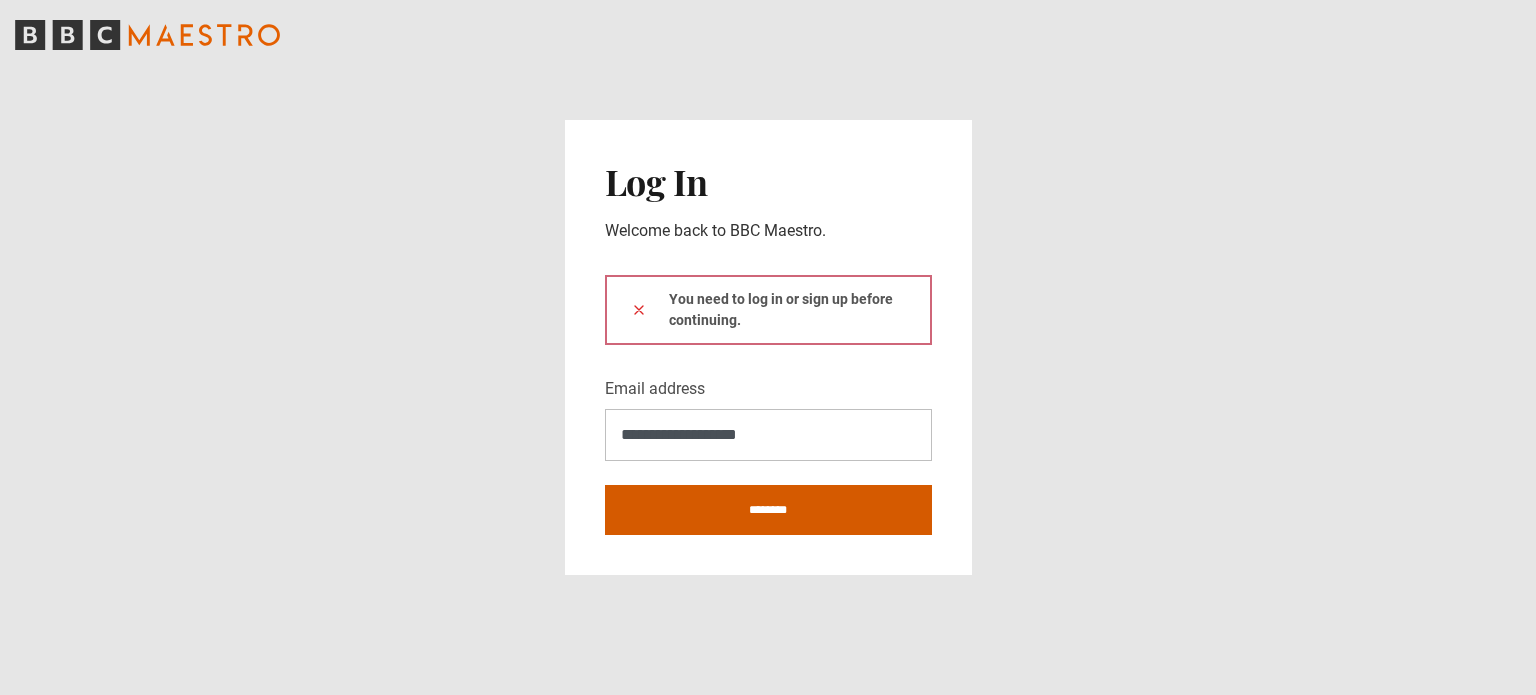 click on "********" at bounding box center [768, 510] 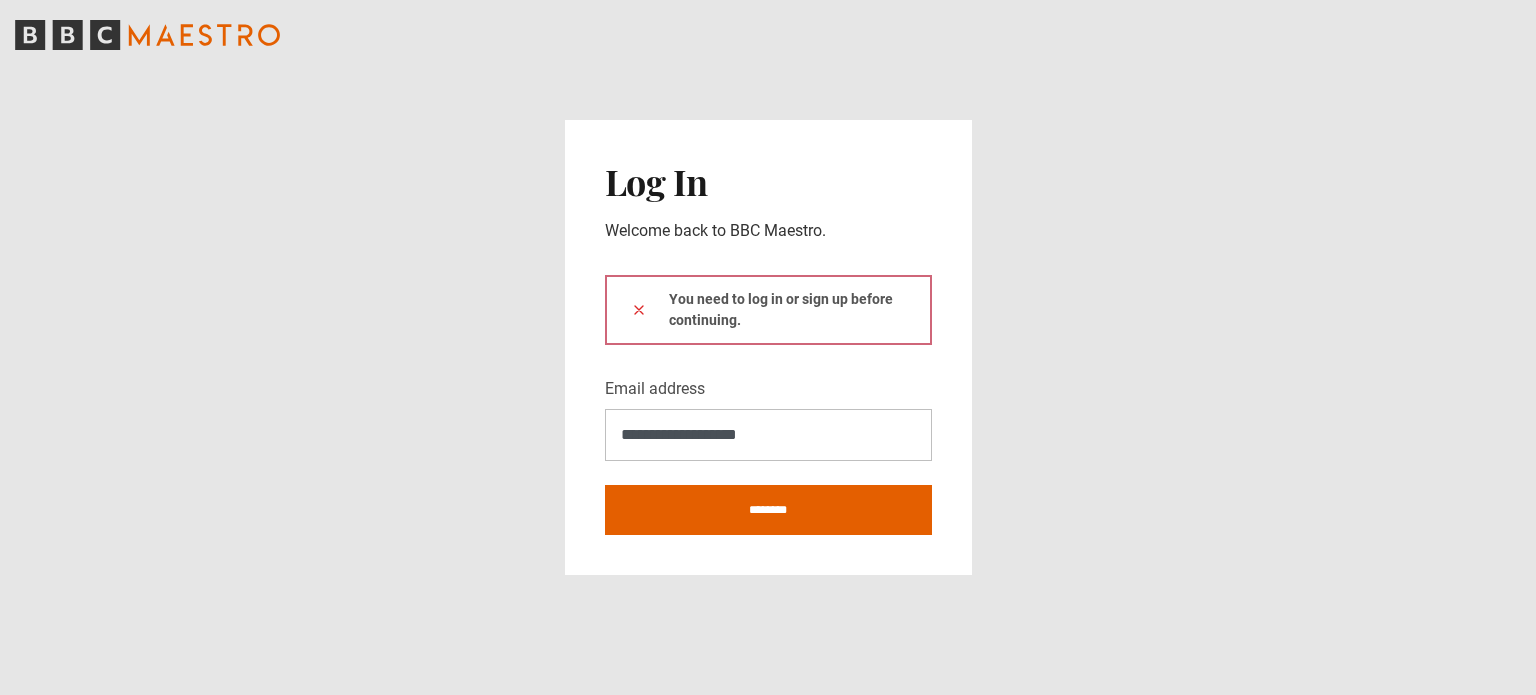 type on "**********" 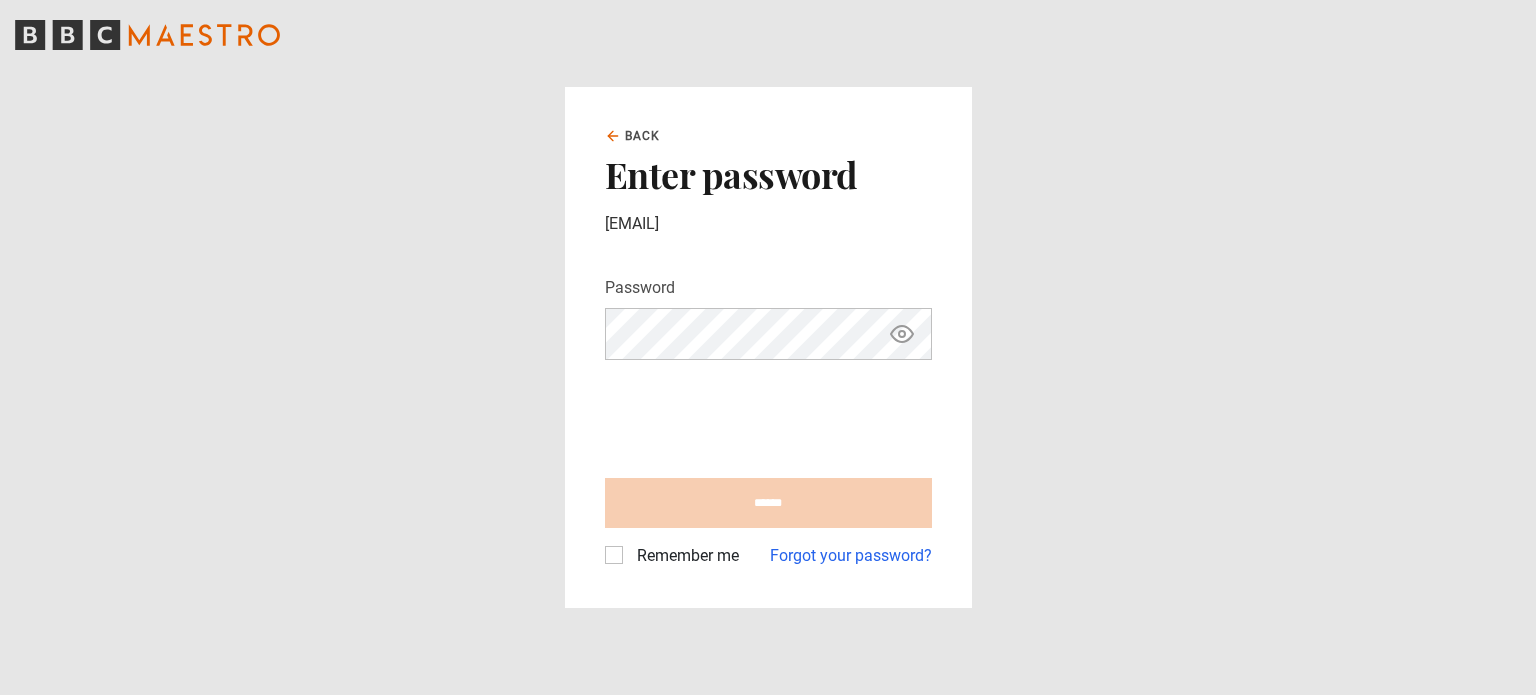 scroll, scrollTop: 0, scrollLeft: 0, axis: both 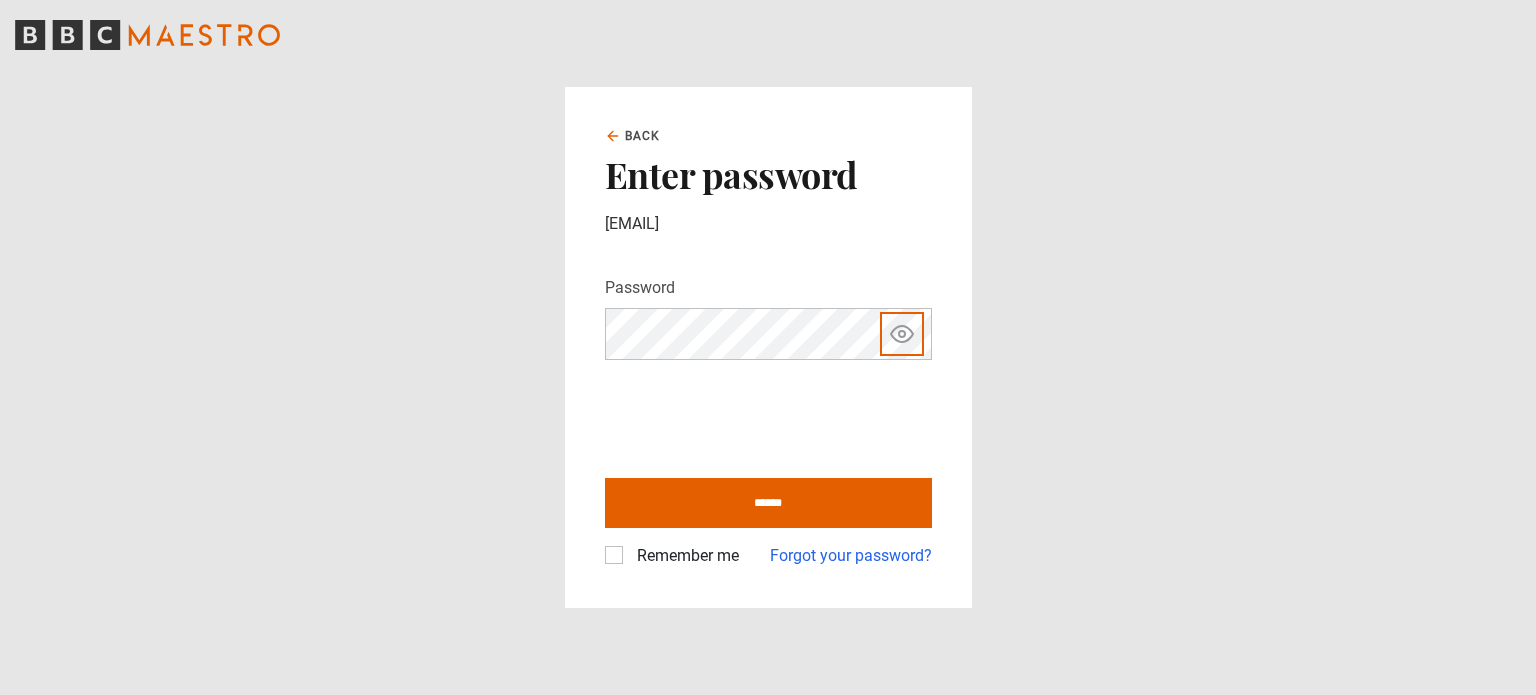 type 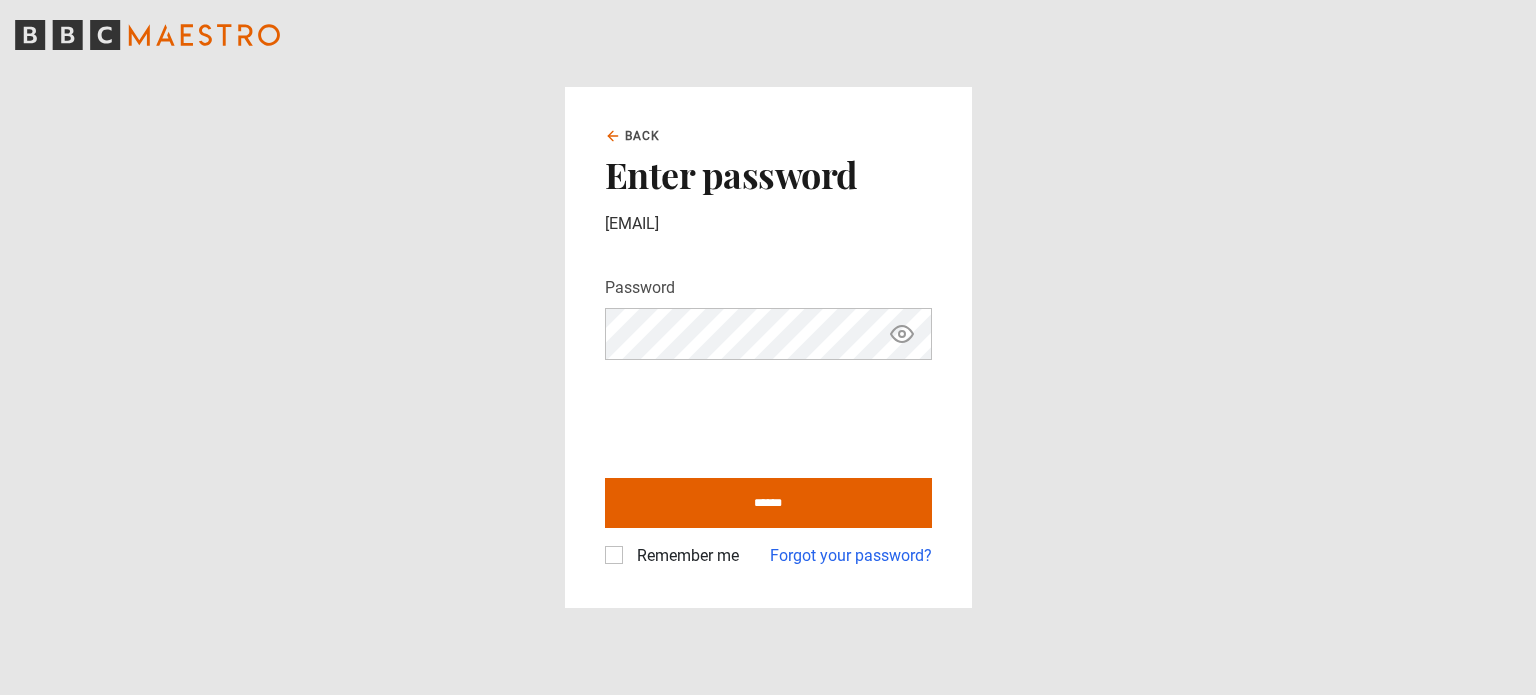 click on "Remember me" at bounding box center [684, 556] 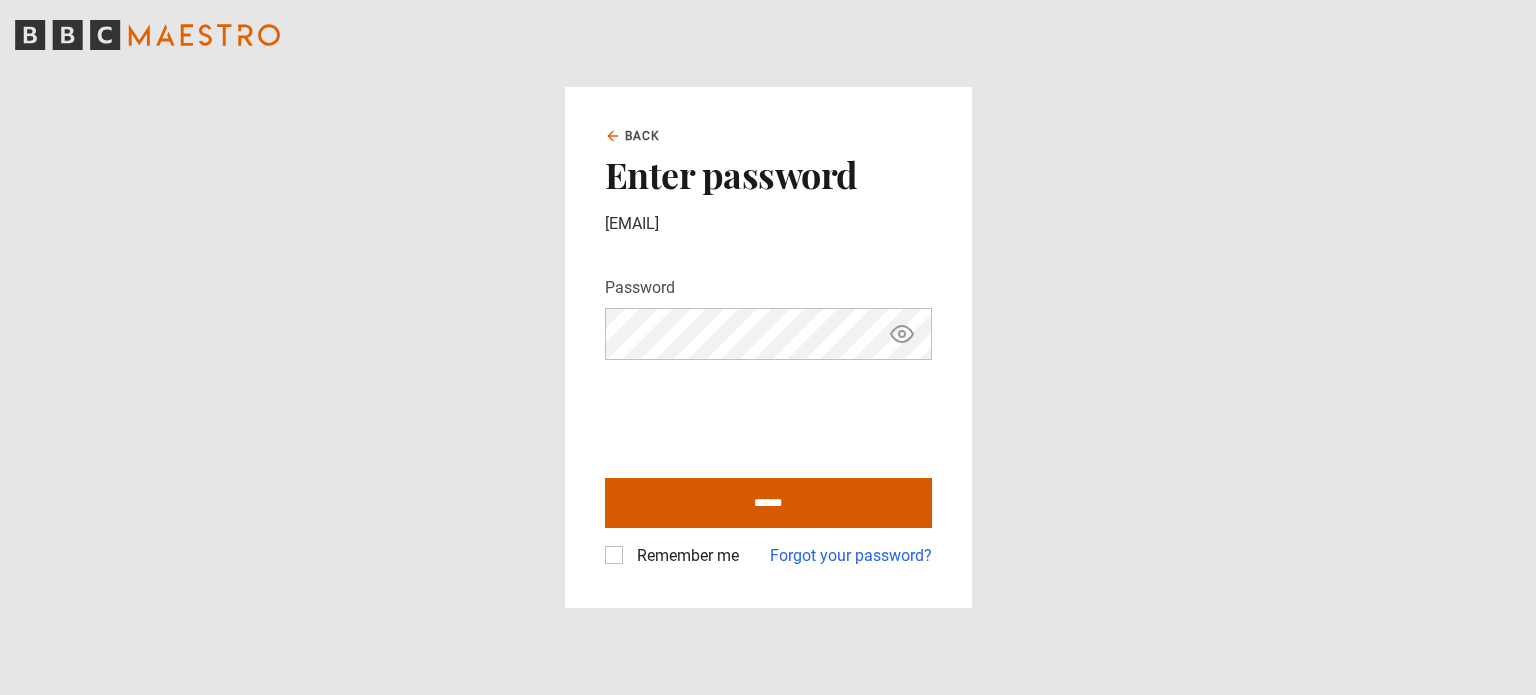 click on "******" at bounding box center [768, 503] 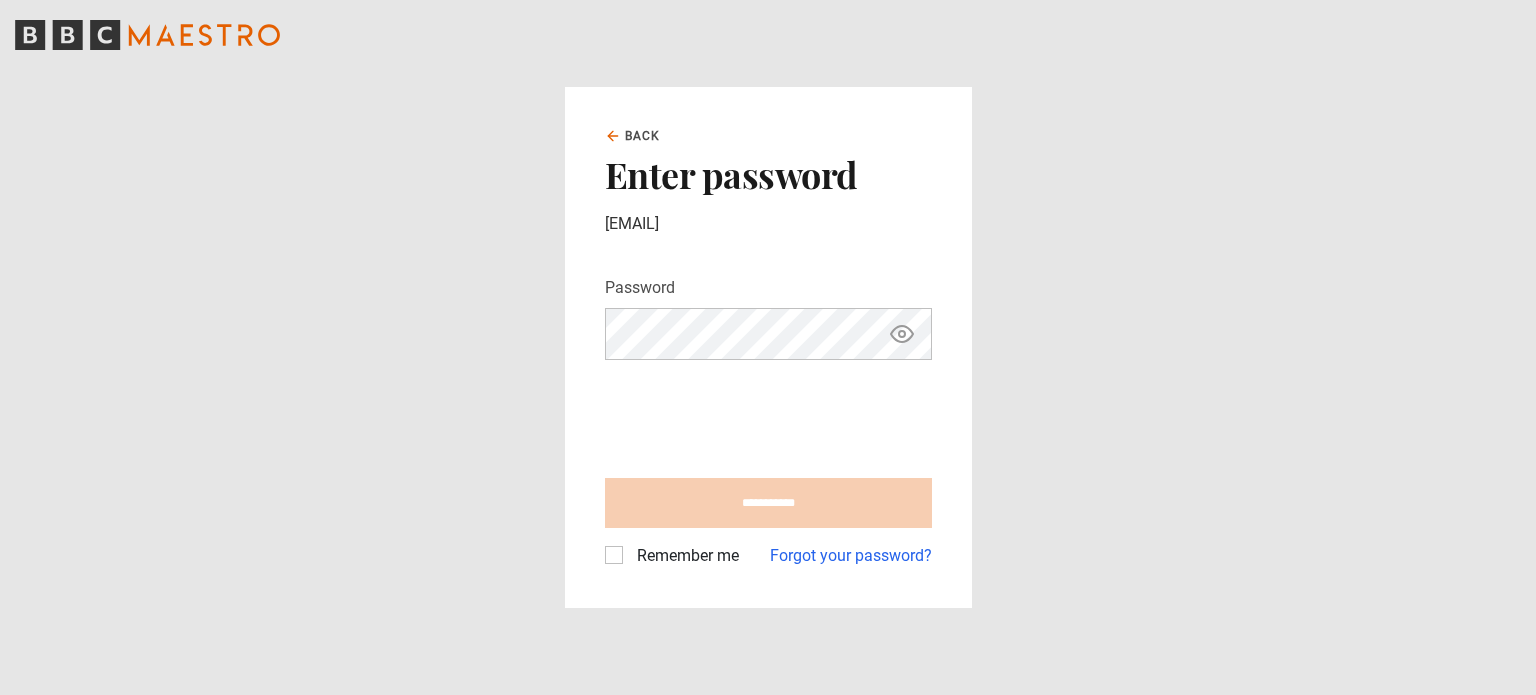 type on "**********" 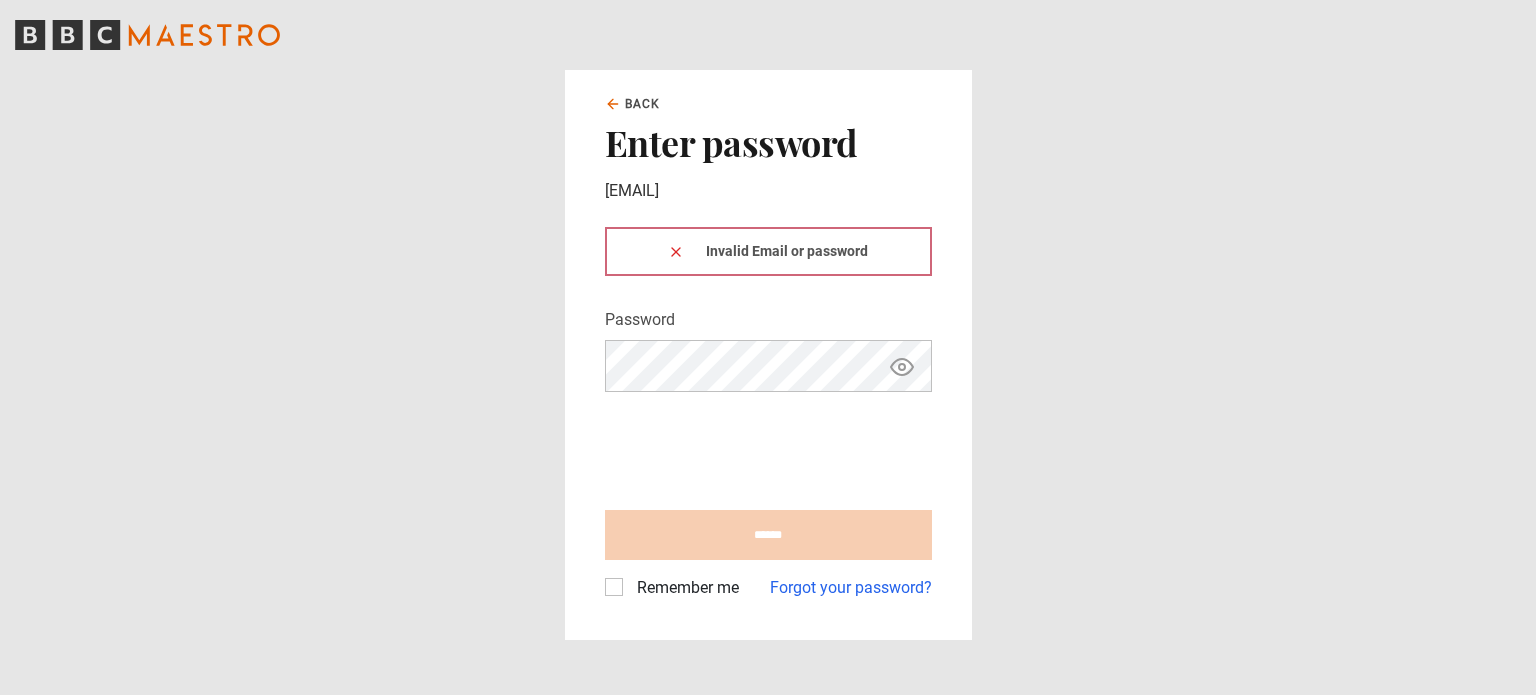 scroll, scrollTop: 0, scrollLeft: 0, axis: both 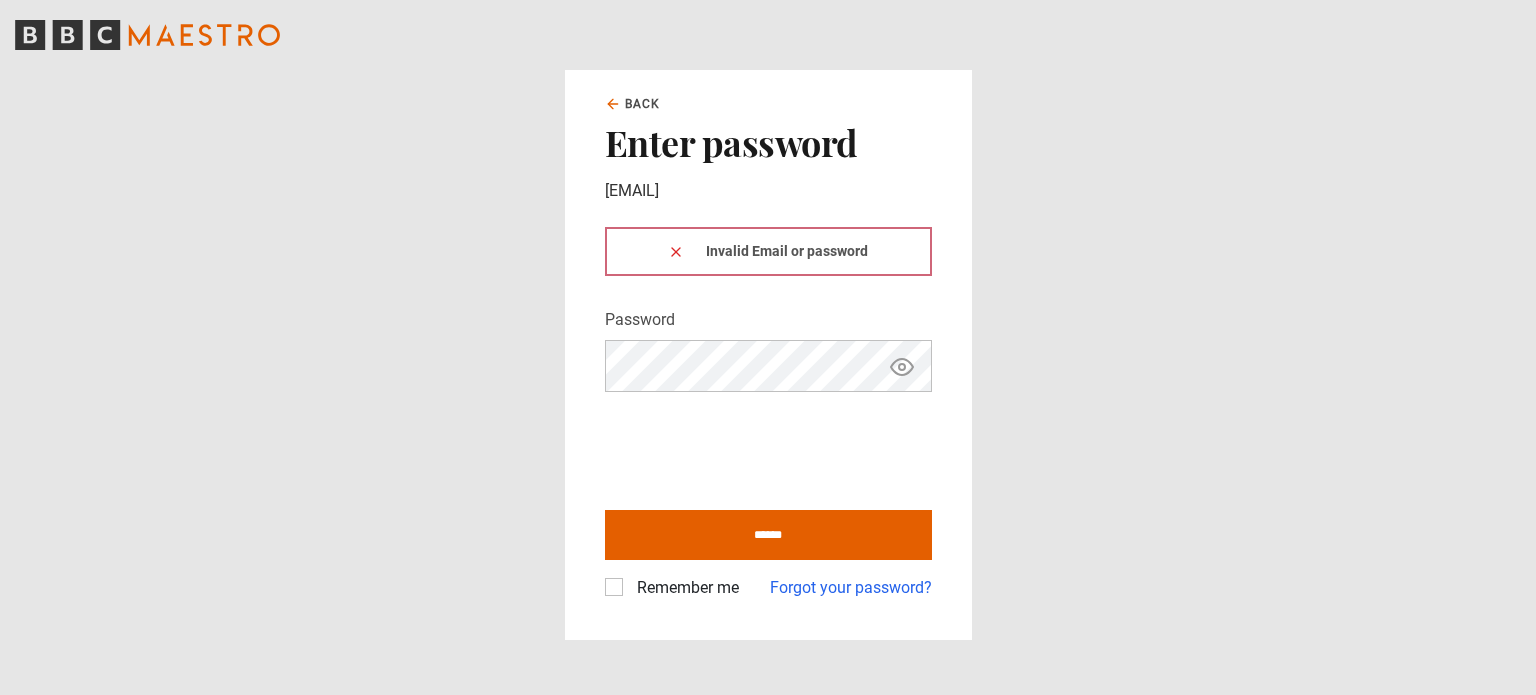 click at bounding box center [676, 251] 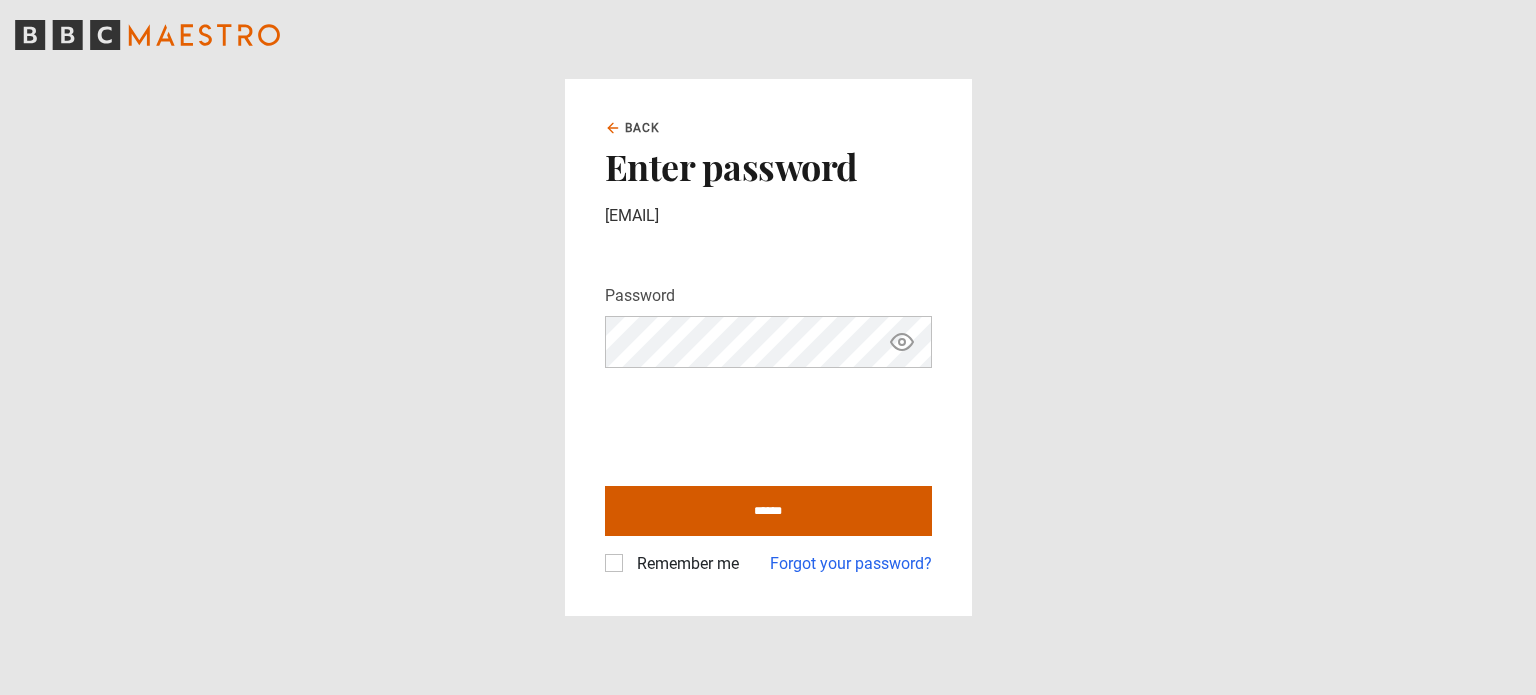 click on "******" at bounding box center [768, 511] 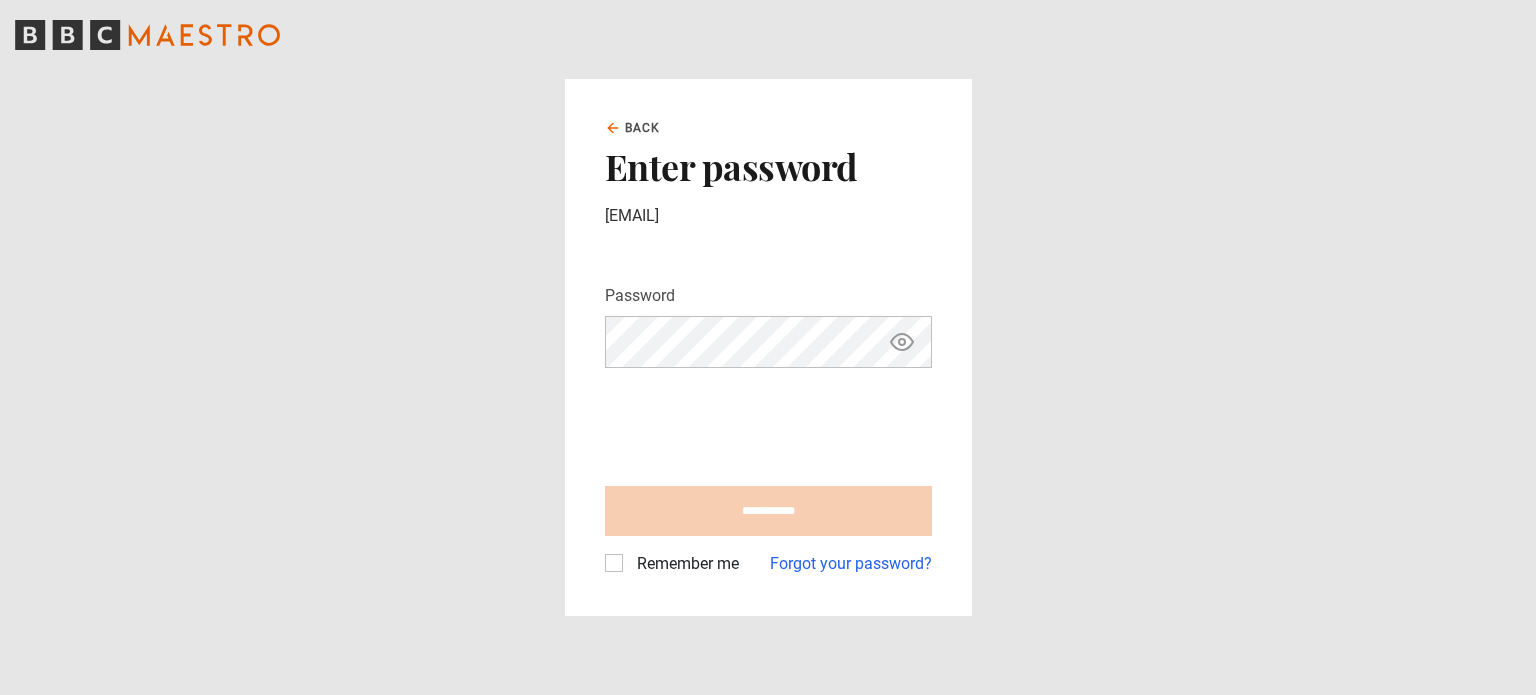 type on "**********" 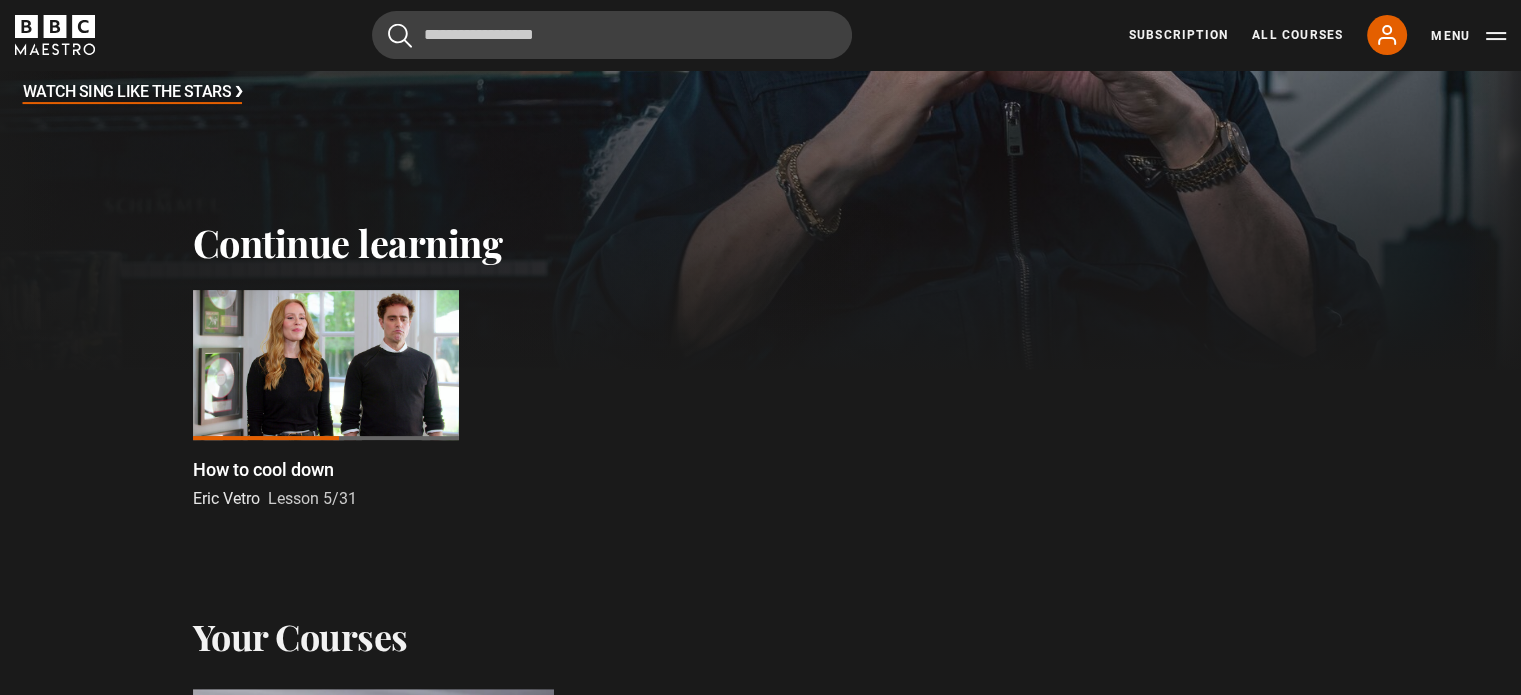 scroll, scrollTop: 500, scrollLeft: 0, axis: vertical 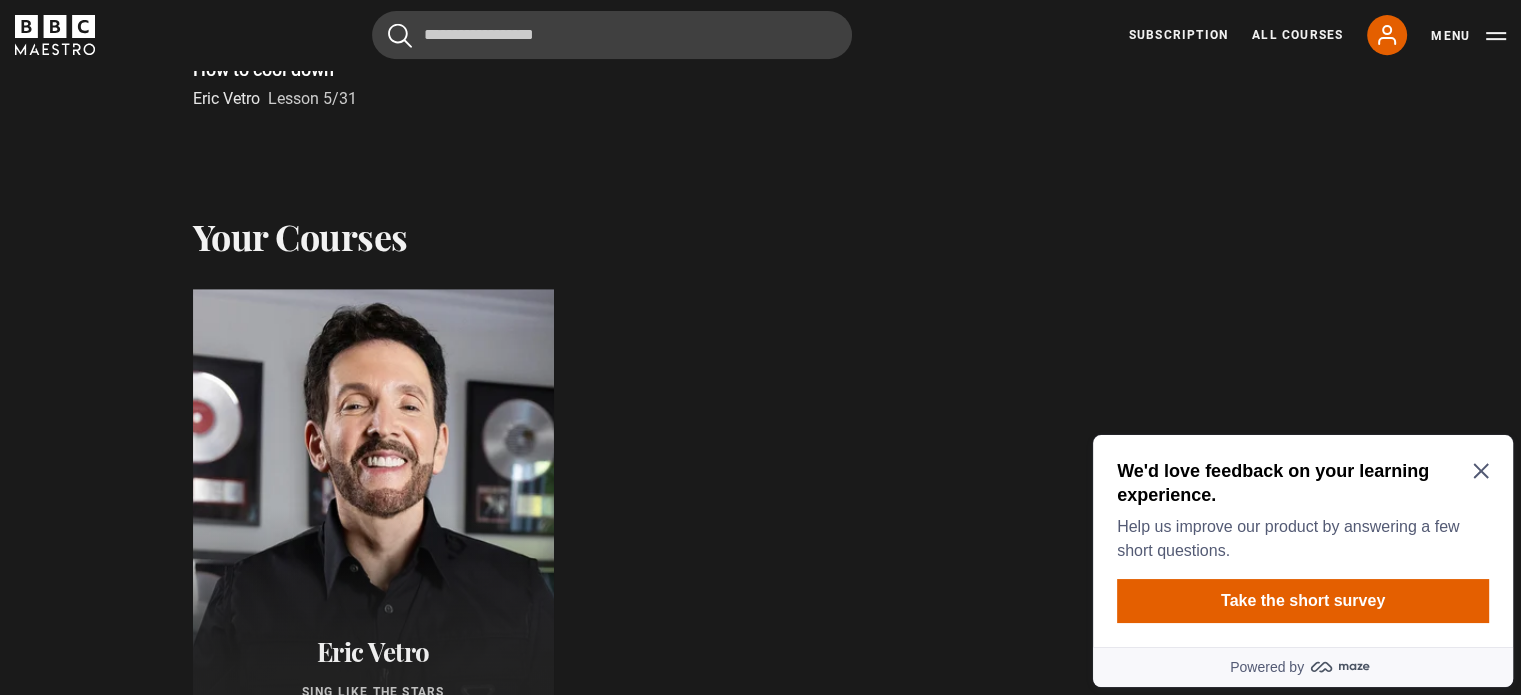 click 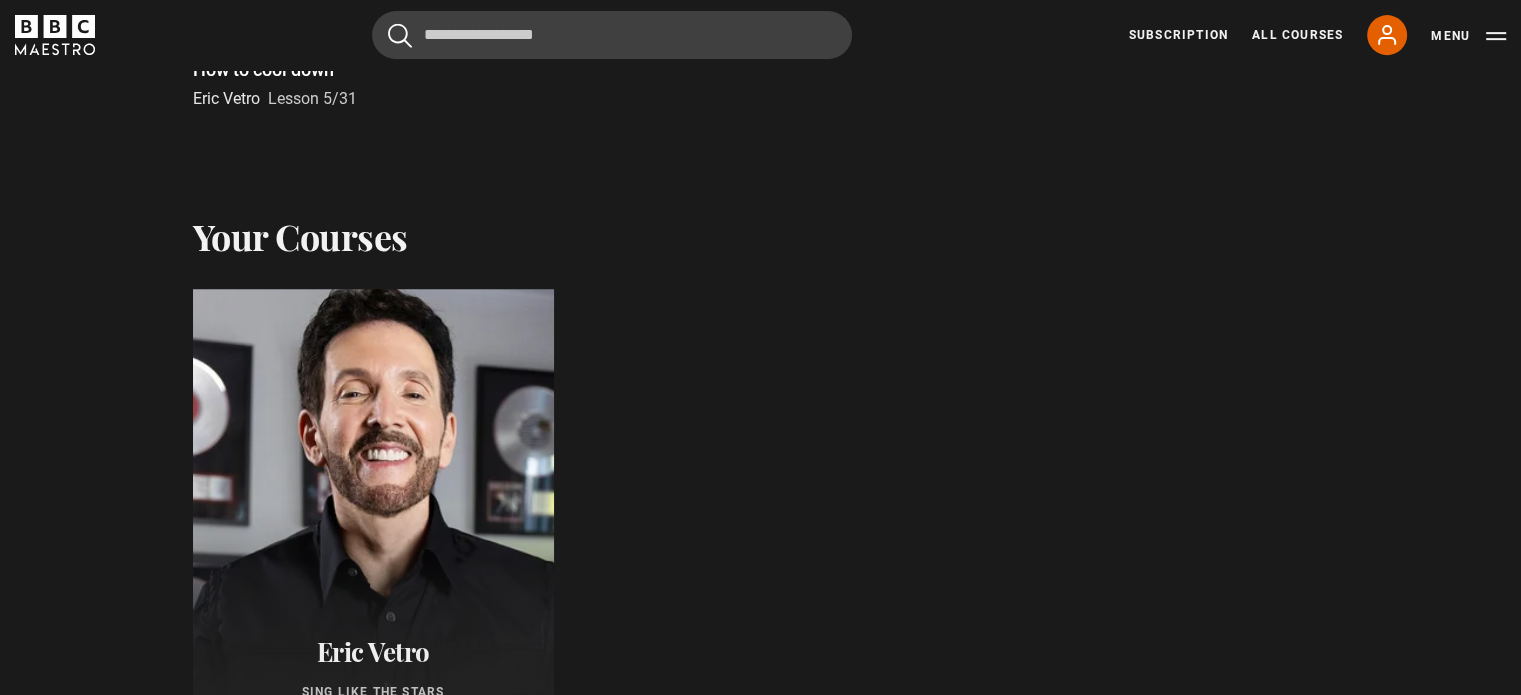 click at bounding box center (372, 529) 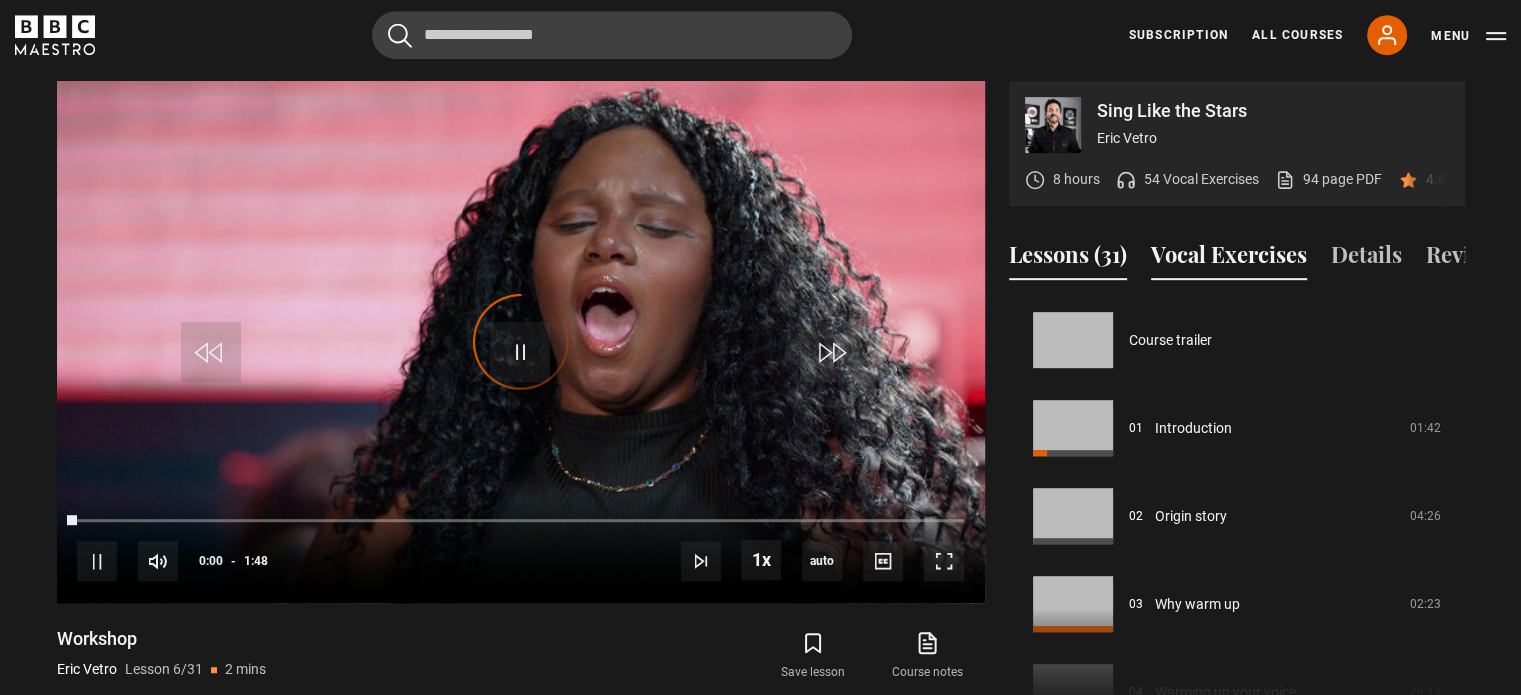 scroll, scrollTop: 0, scrollLeft: 0, axis: both 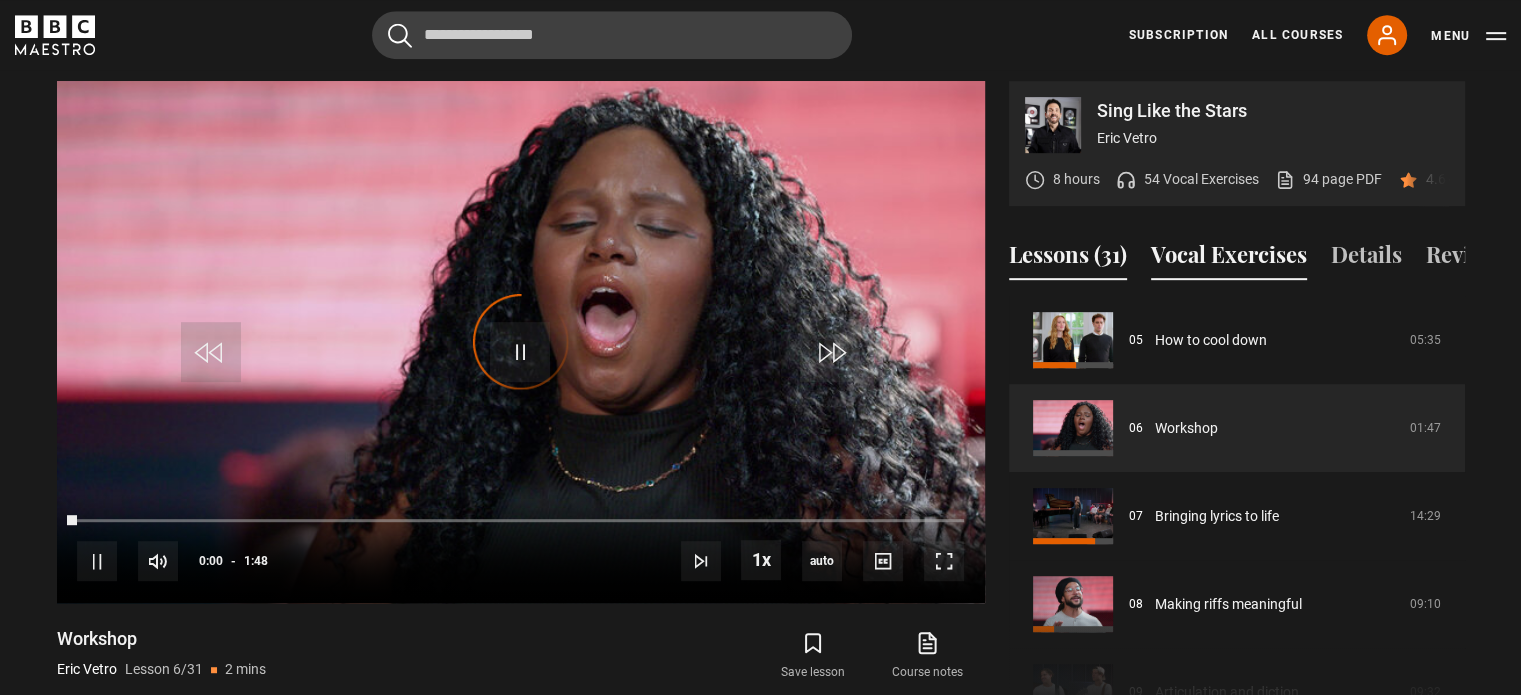 click on "Vocal Exercises" at bounding box center (1229, 259) 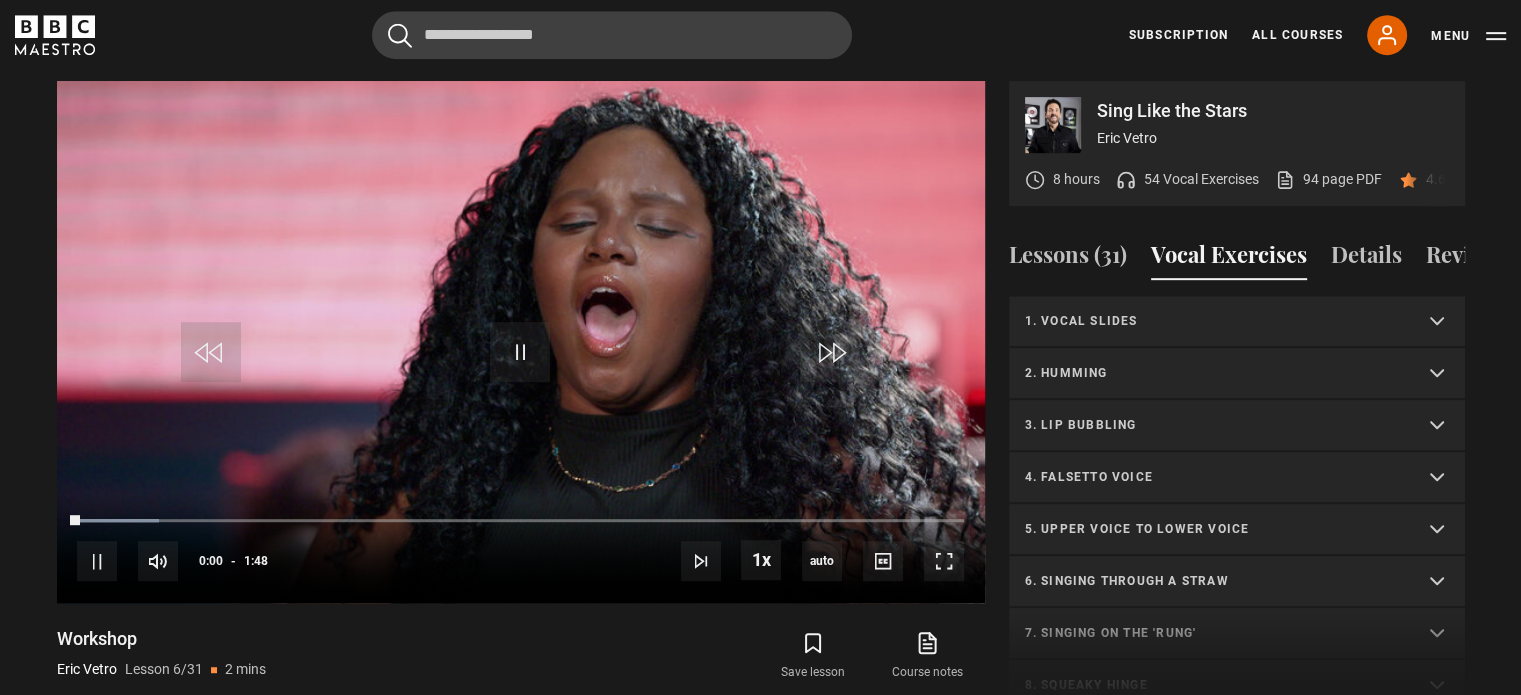 click on "1. Vocal slides" at bounding box center (1213, 321) 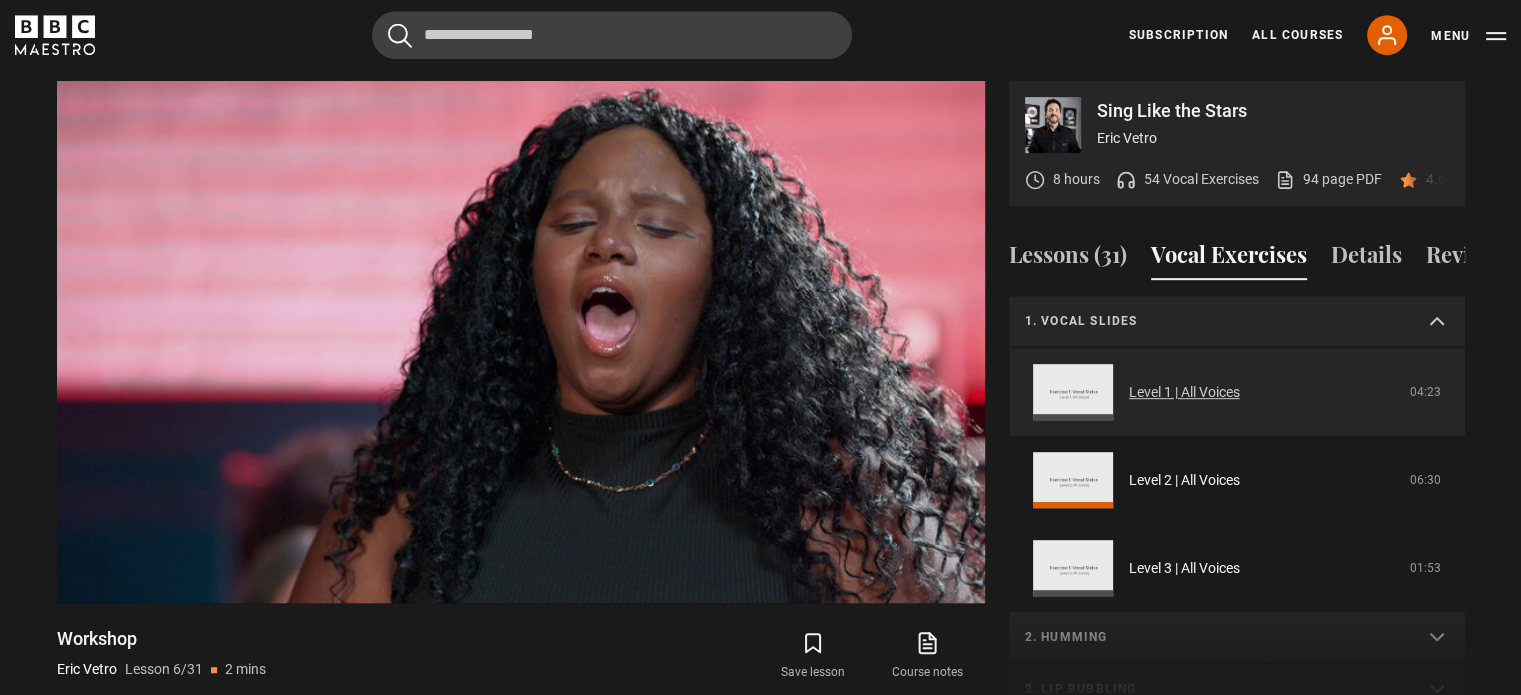 click on "Level 1 | All Voices" at bounding box center [1184, 392] 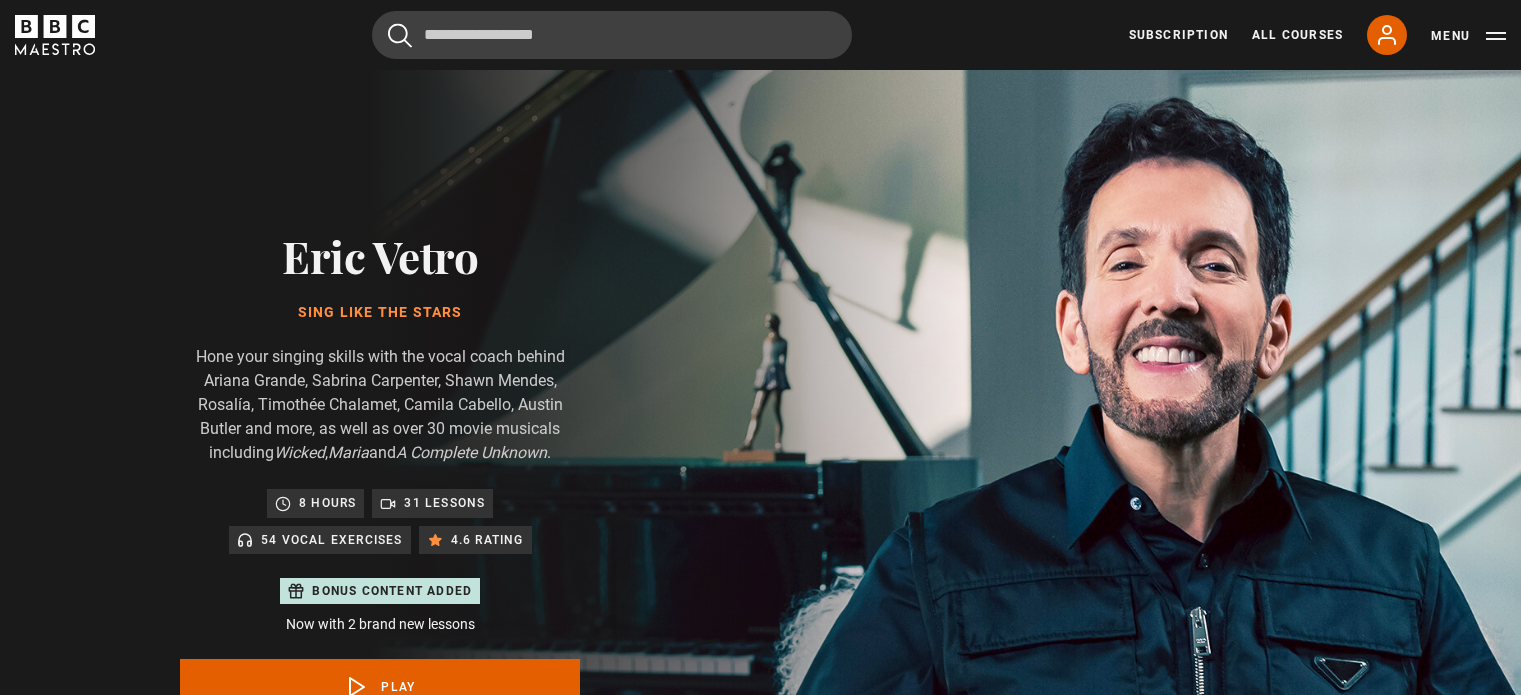 click at bounding box center [520, 1308] 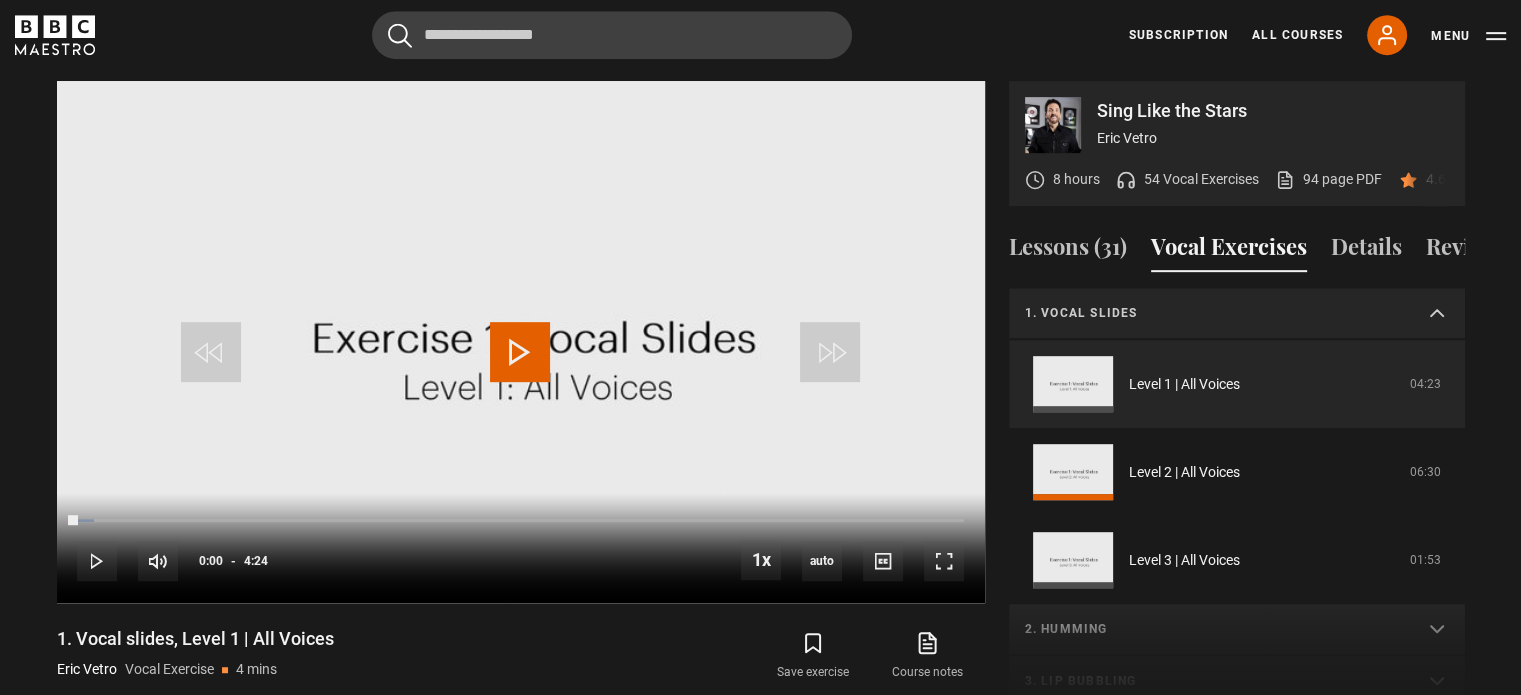 scroll, scrollTop: 956, scrollLeft: 0, axis: vertical 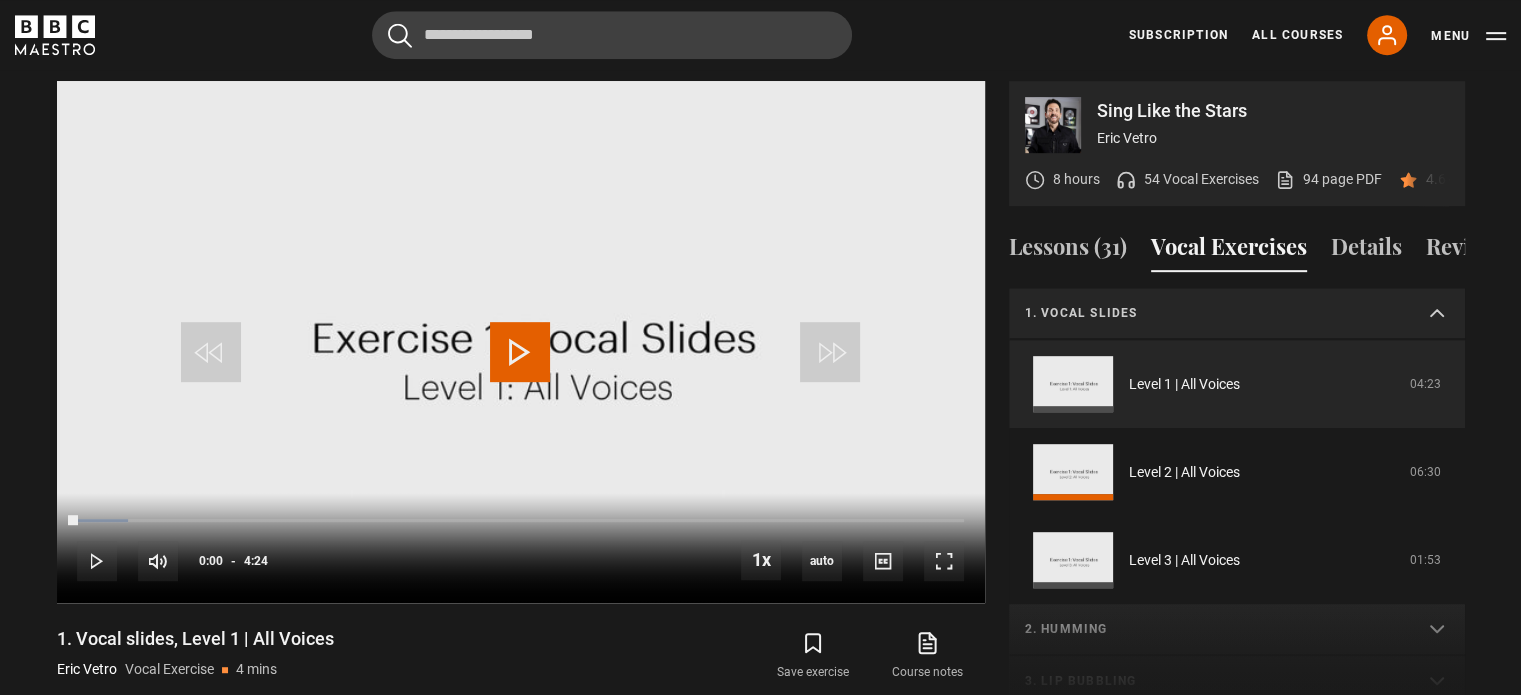 click at bounding box center [520, 352] 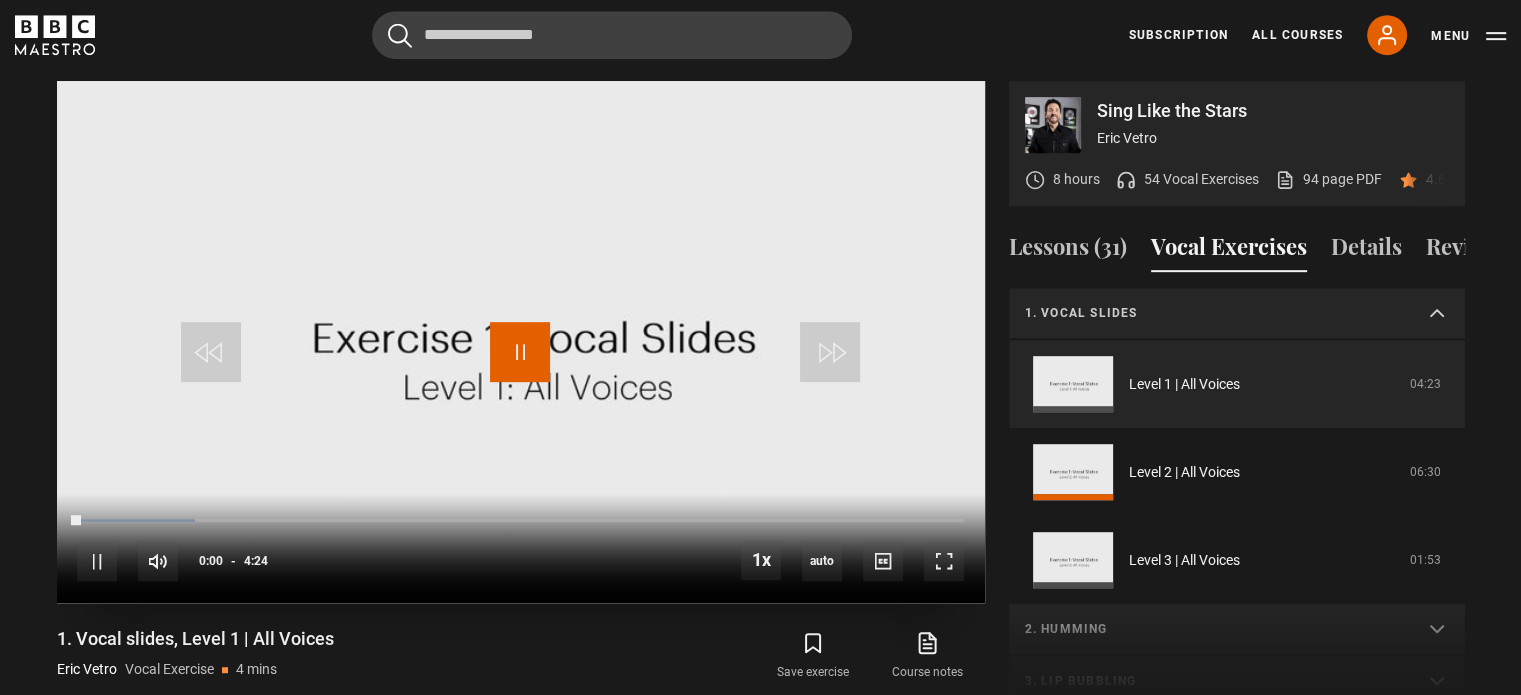click at bounding box center (520, 352) 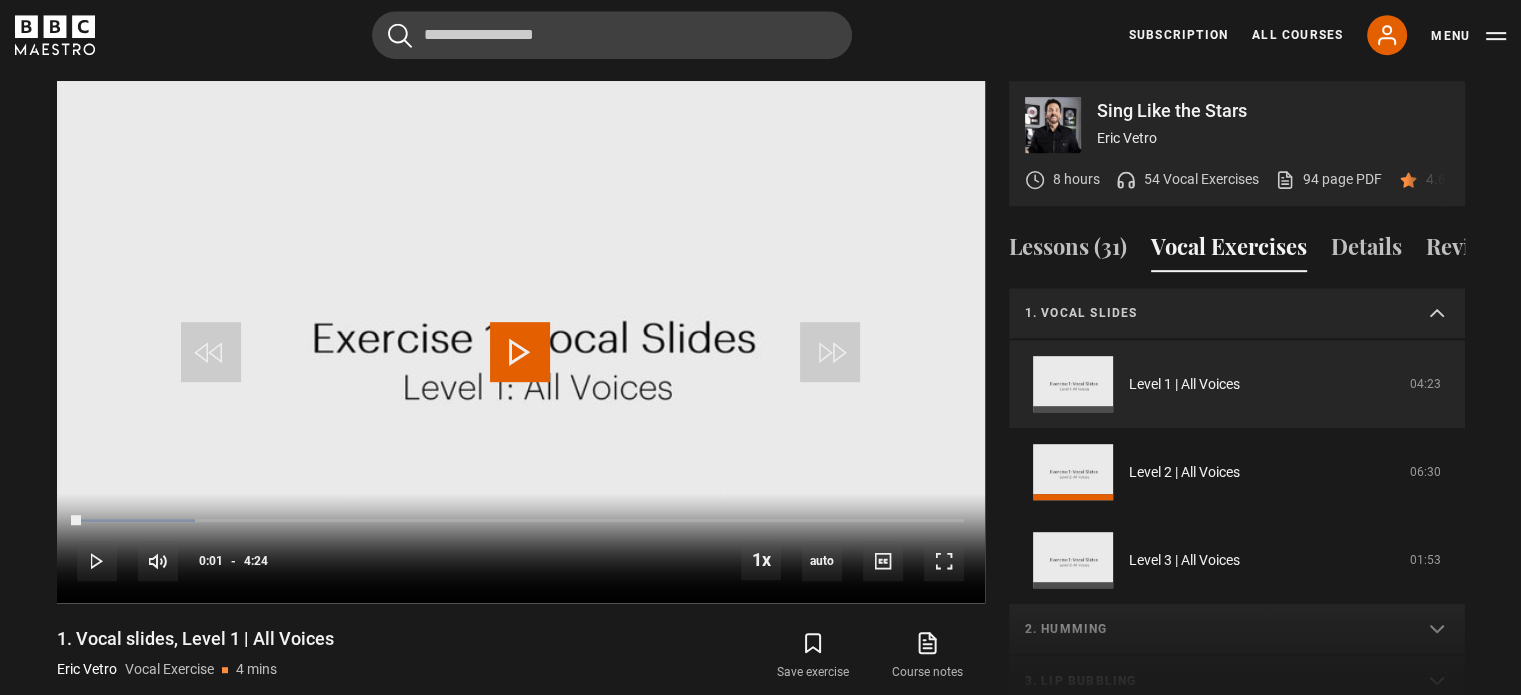 click on "1. Vocal slides" at bounding box center (1213, 313) 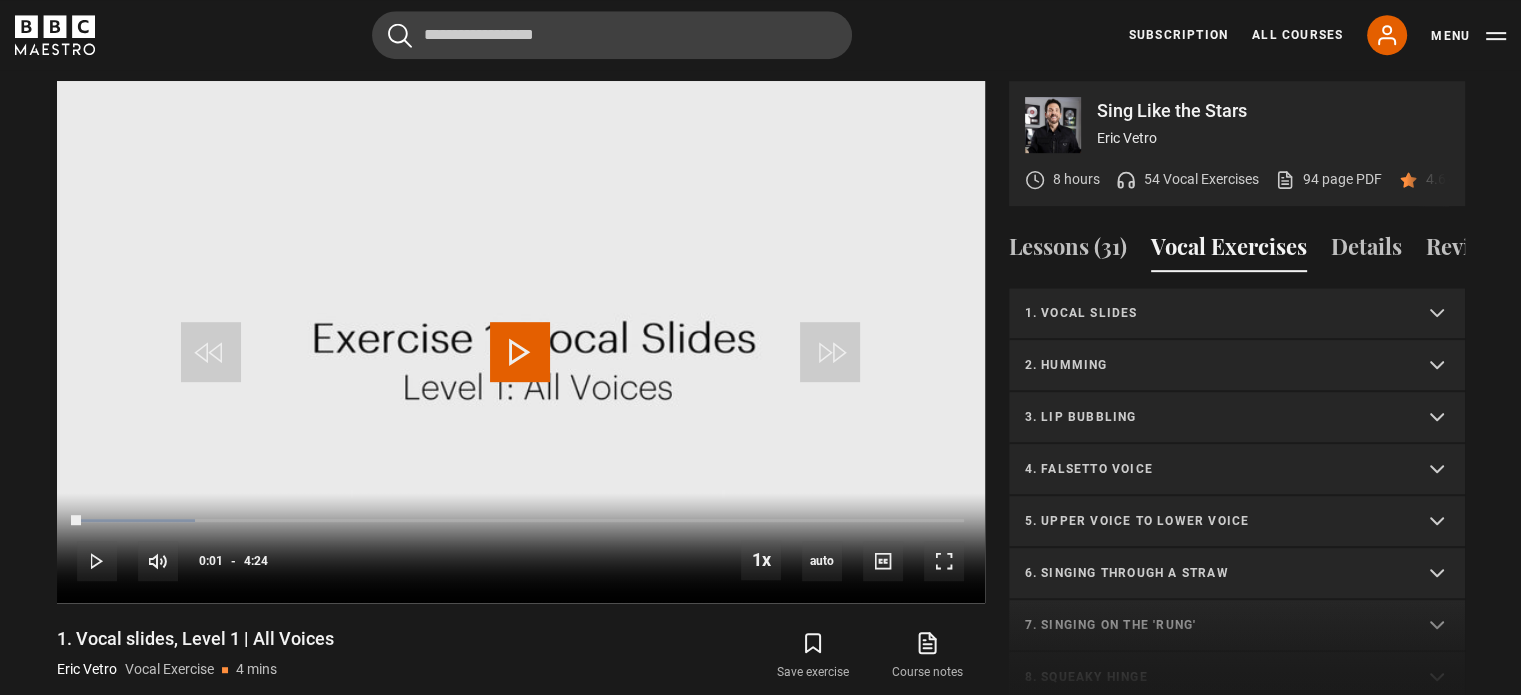click on "2. Humming" at bounding box center [1213, 365] 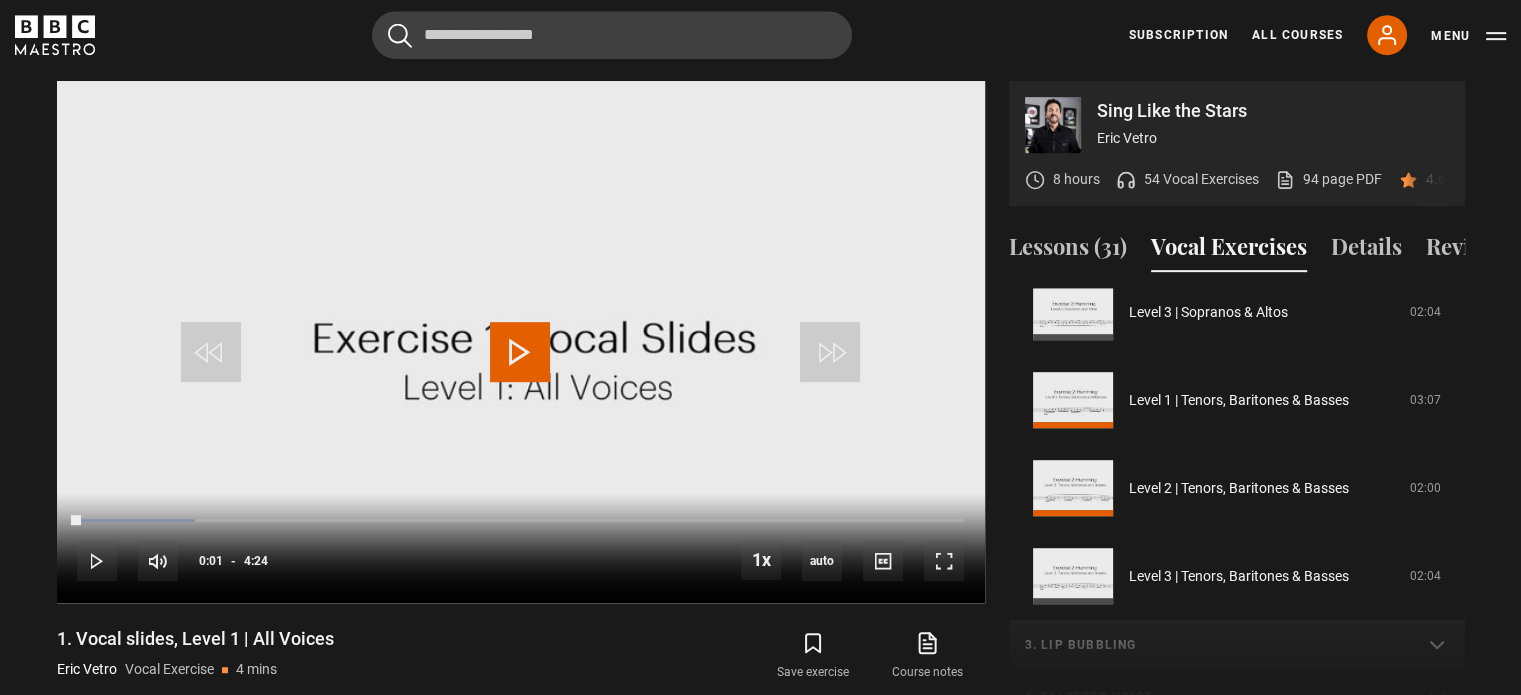 scroll, scrollTop: 400, scrollLeft: 0, axis: vertical 